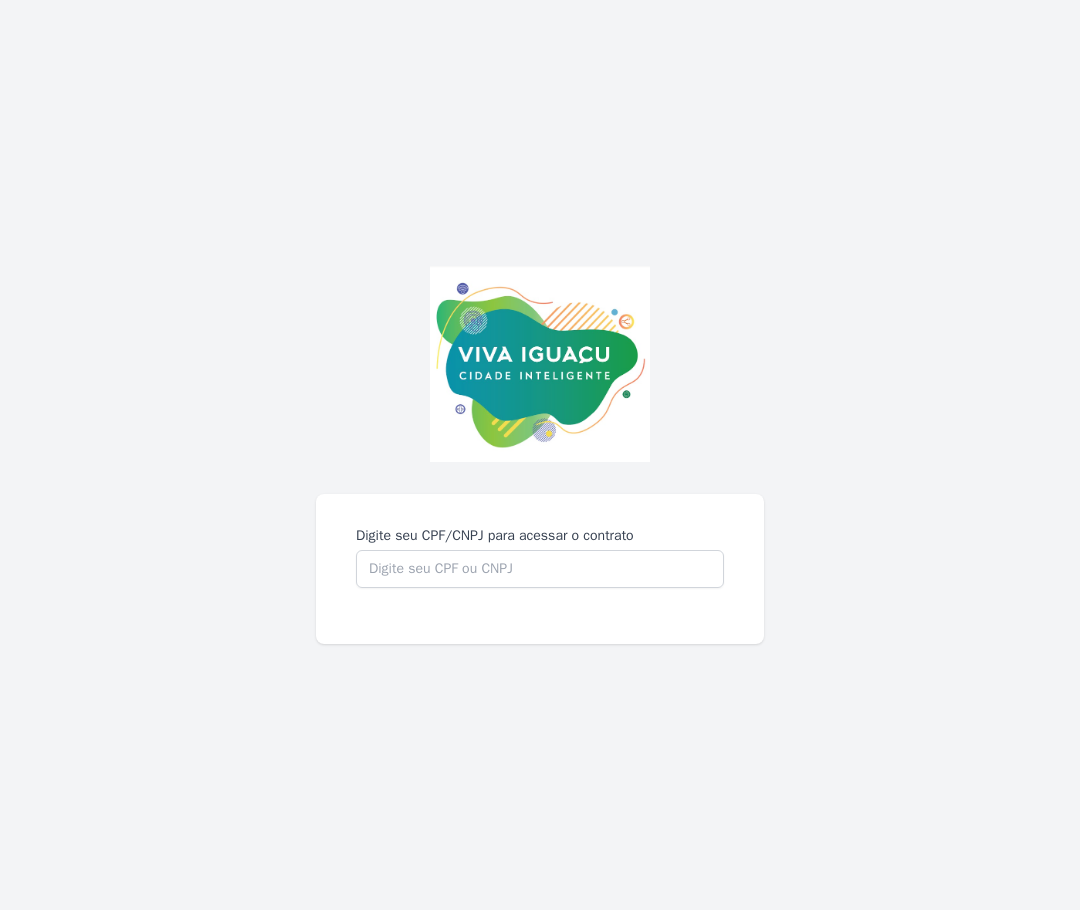 scroll, scrollTop: 0, scrollLeft: 0, axis: both 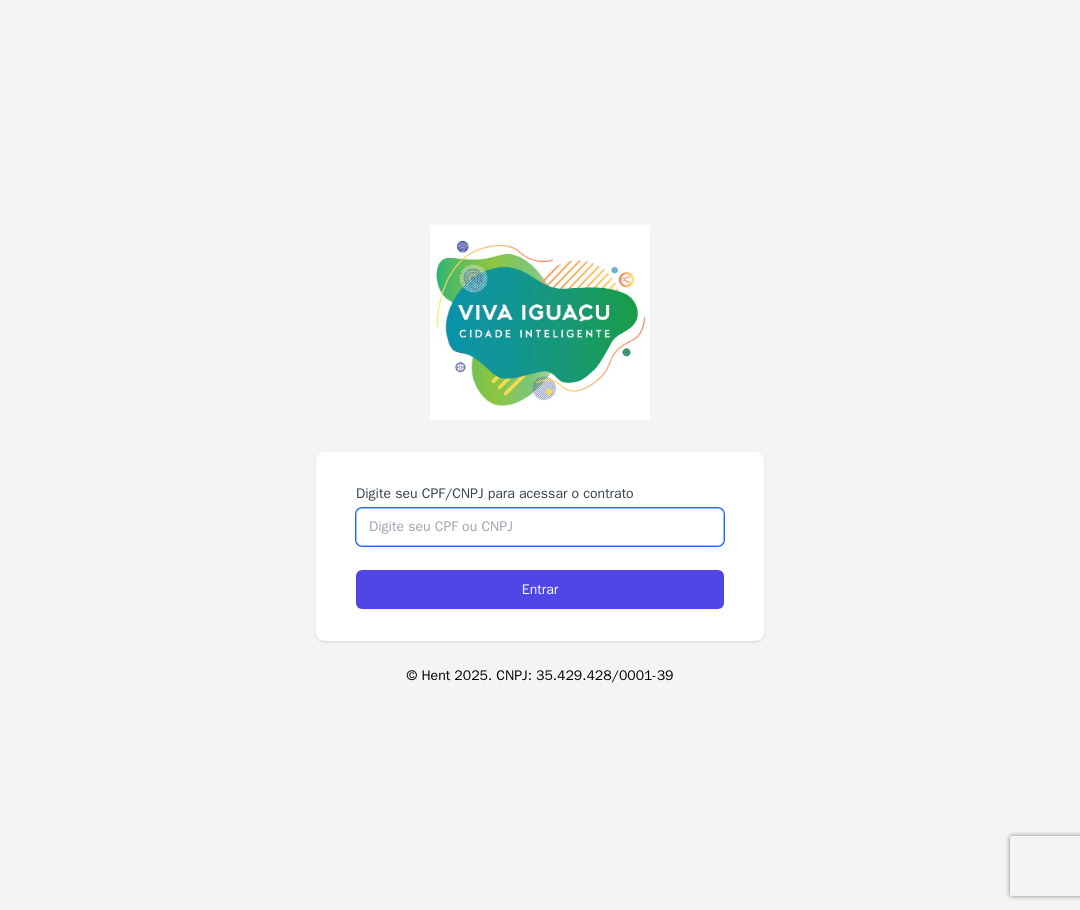 click on "Digite seu CPF/CNPJ para acessar o contrato" at bounding box center [540, 527] 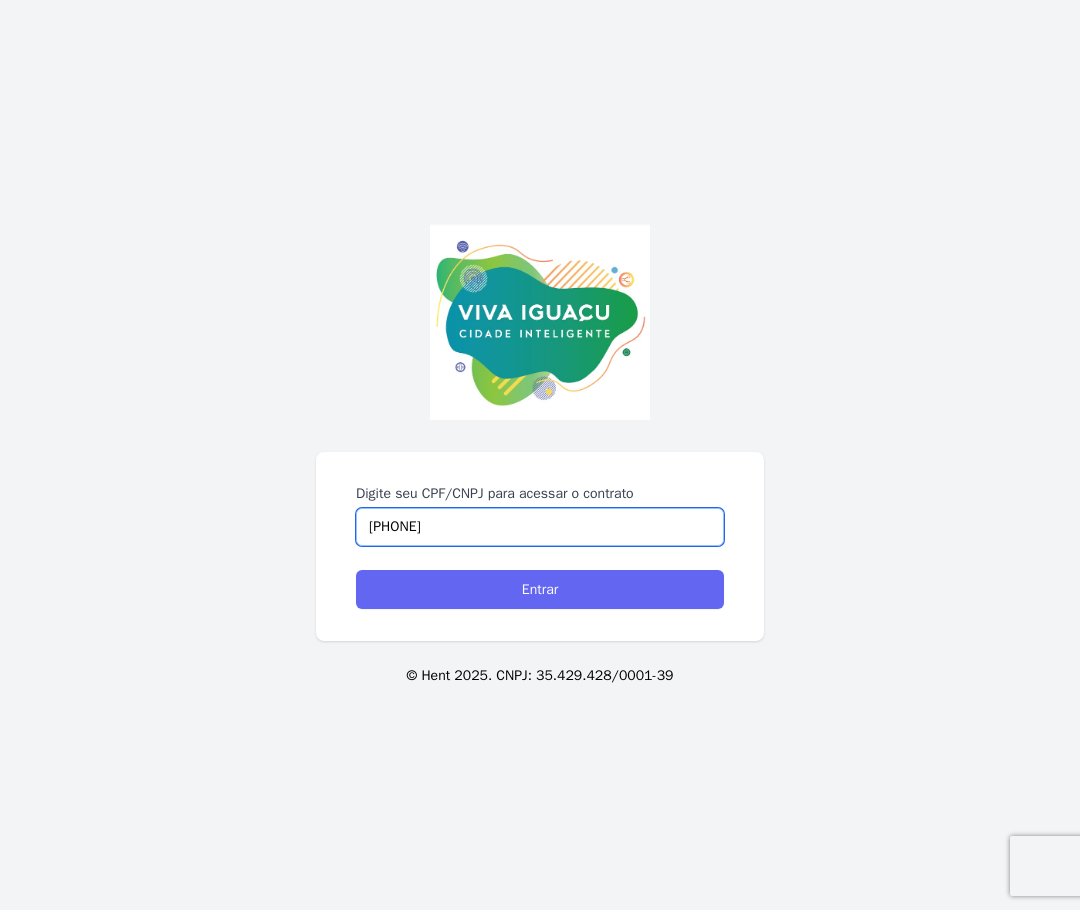 type on "[PHONE]" 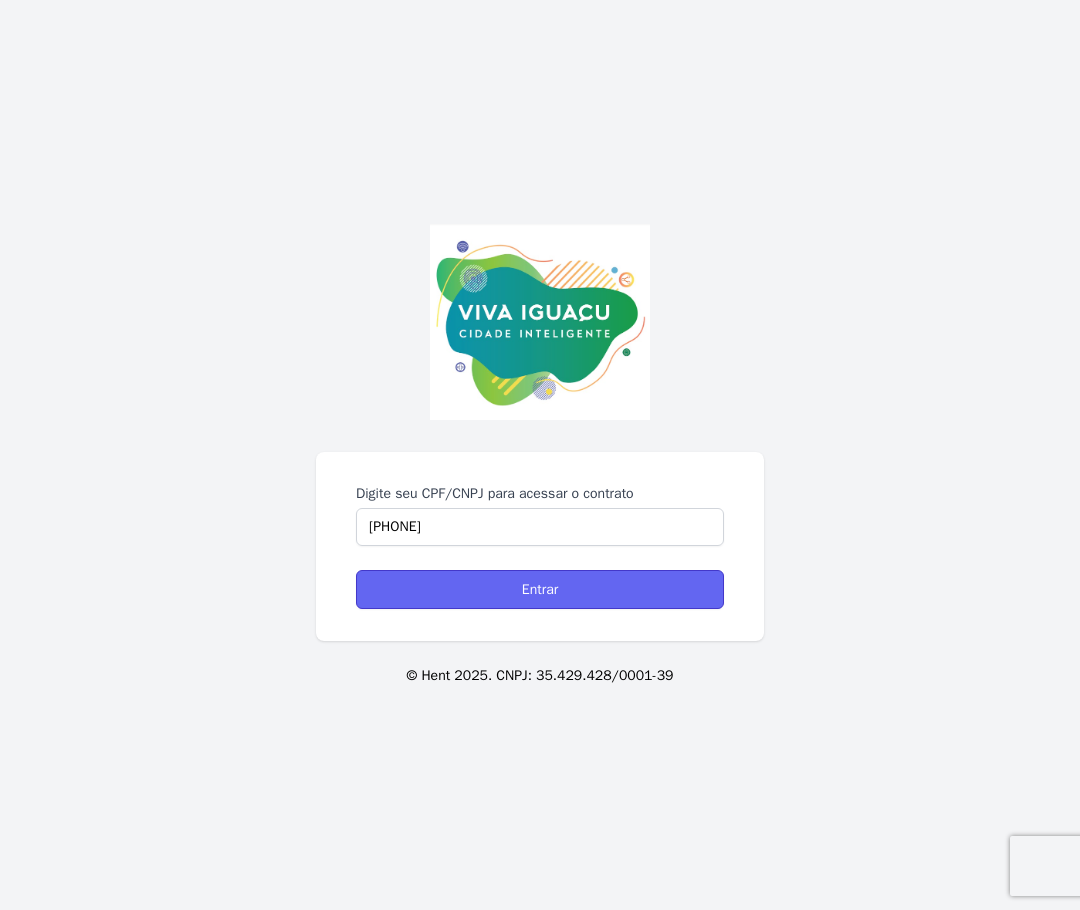 click on "Entrar" at bounding box center (540, 589) 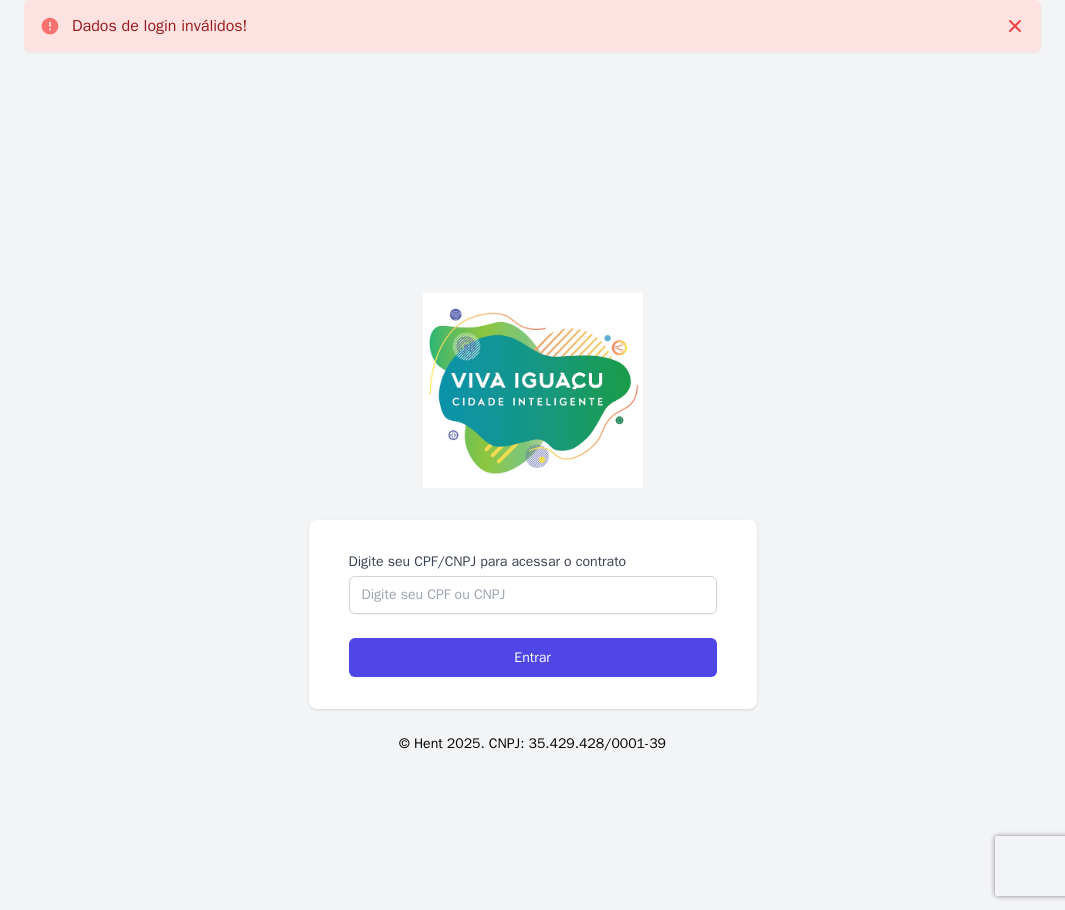 scroll, scrollTop: 0, scrollLeft: 0, axis: both 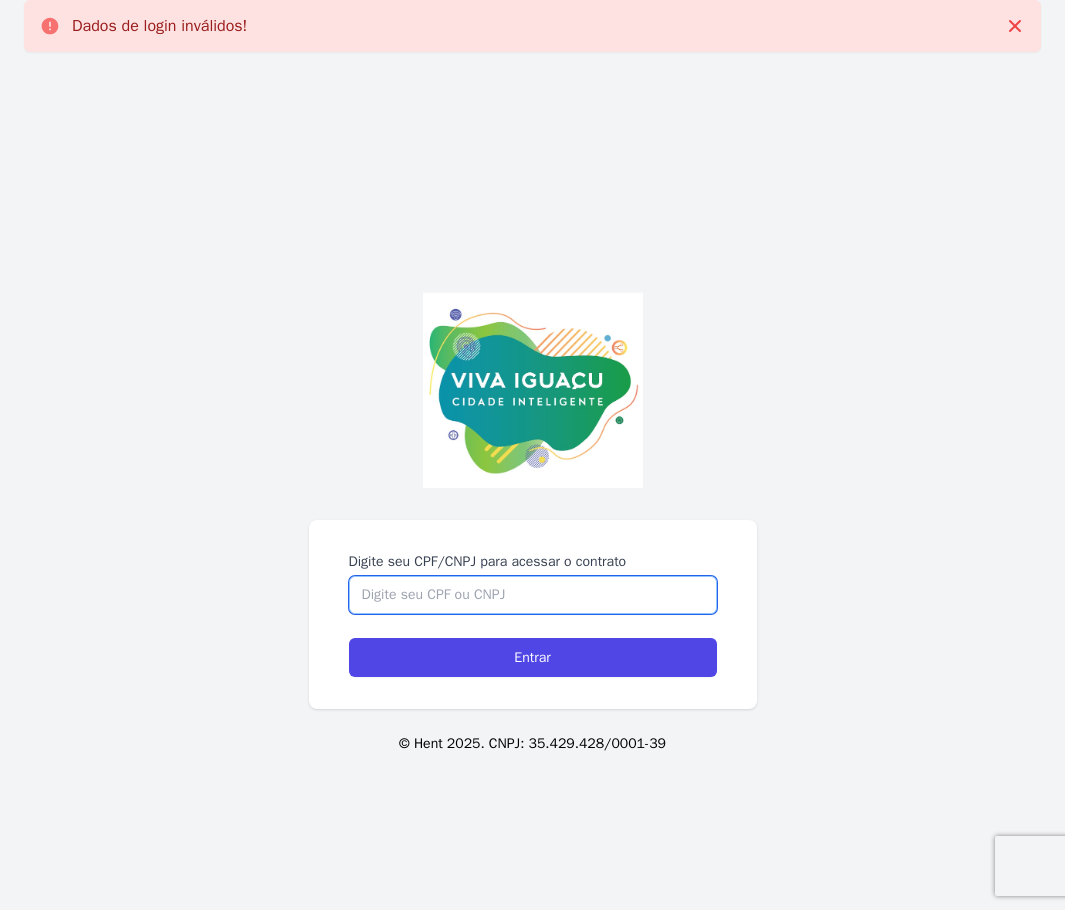 click on "Digite seu CPF/CNPJ para acessar o contrato" at bounding box center [533, 595] 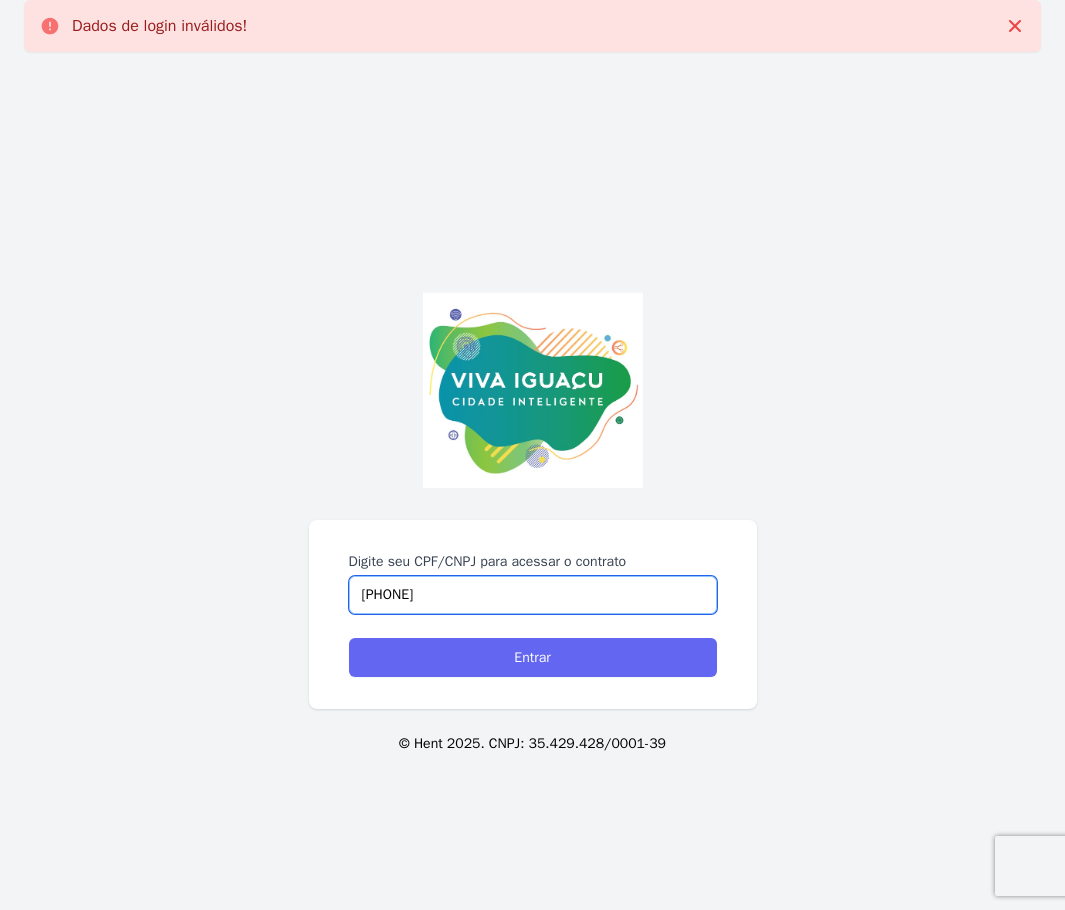 type on "[PHONE]" 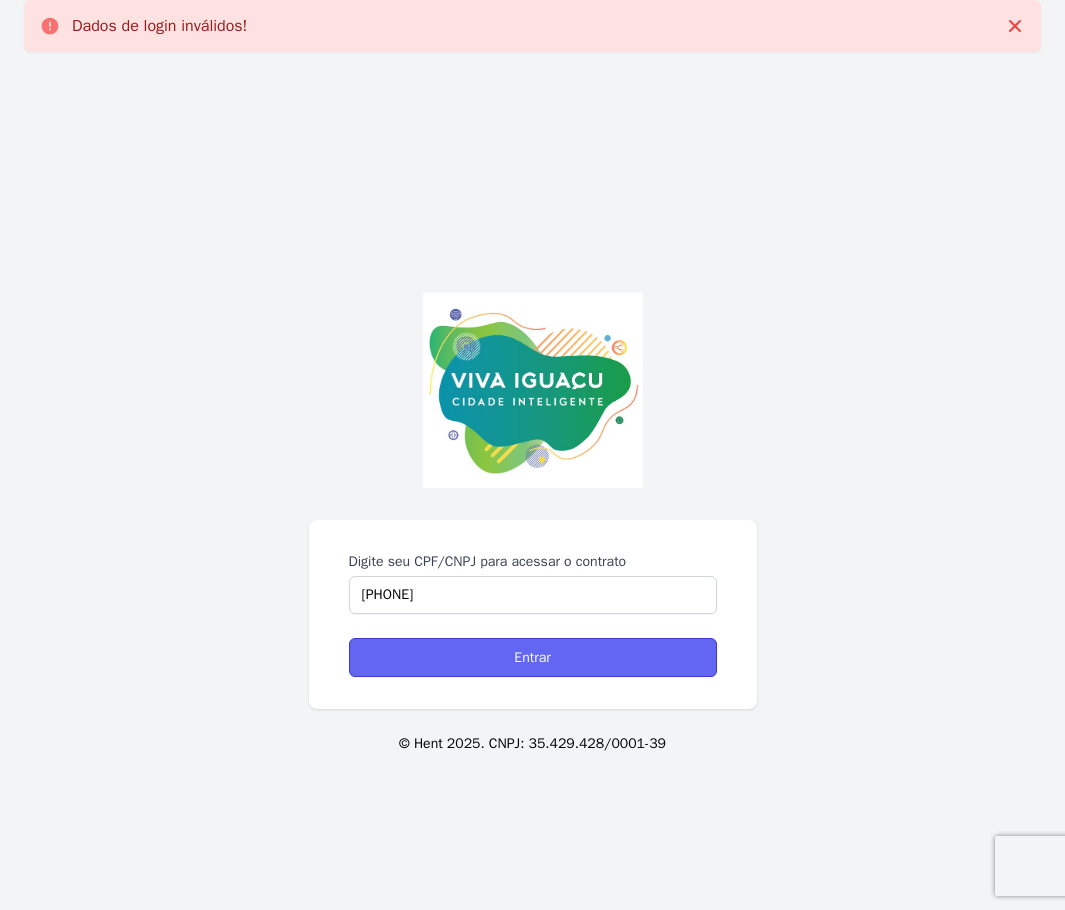 click on "Entrar" at bounding box center [533, 657] 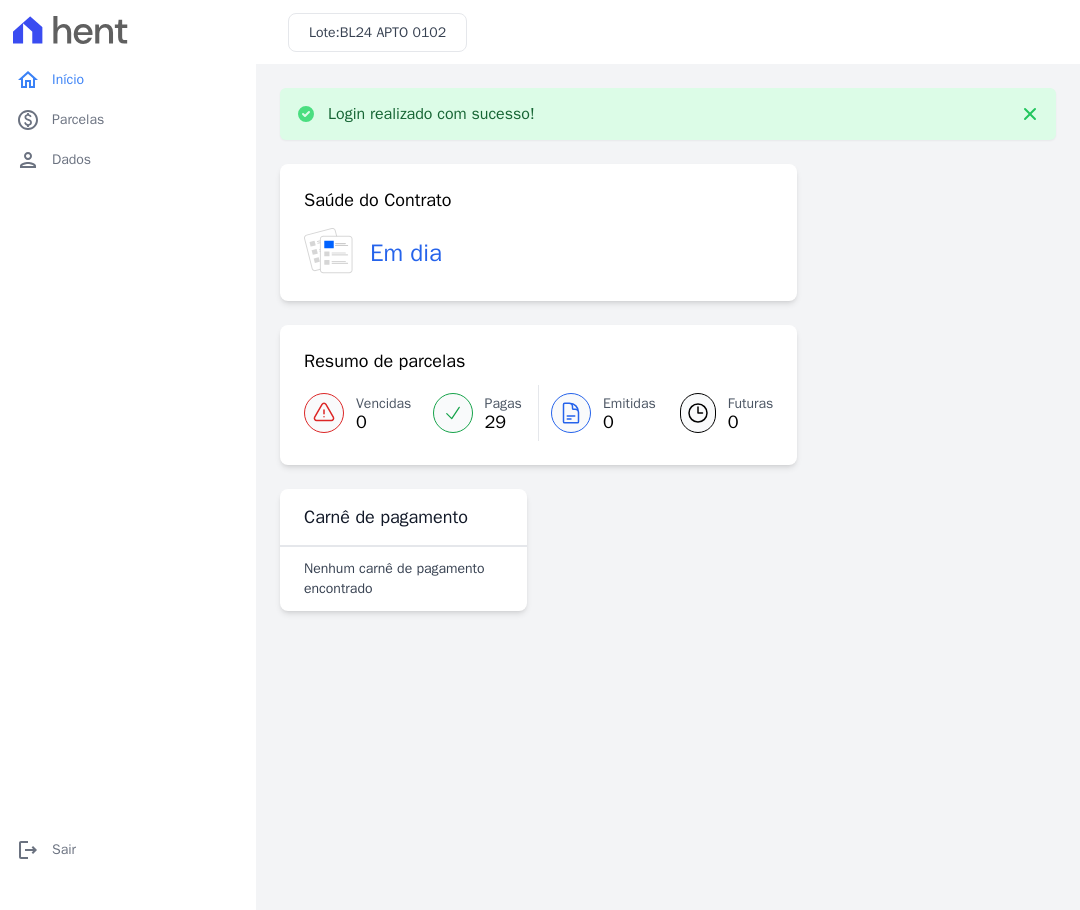 scroll, scrollTop: 0, scrollLeft: 0, axis: both 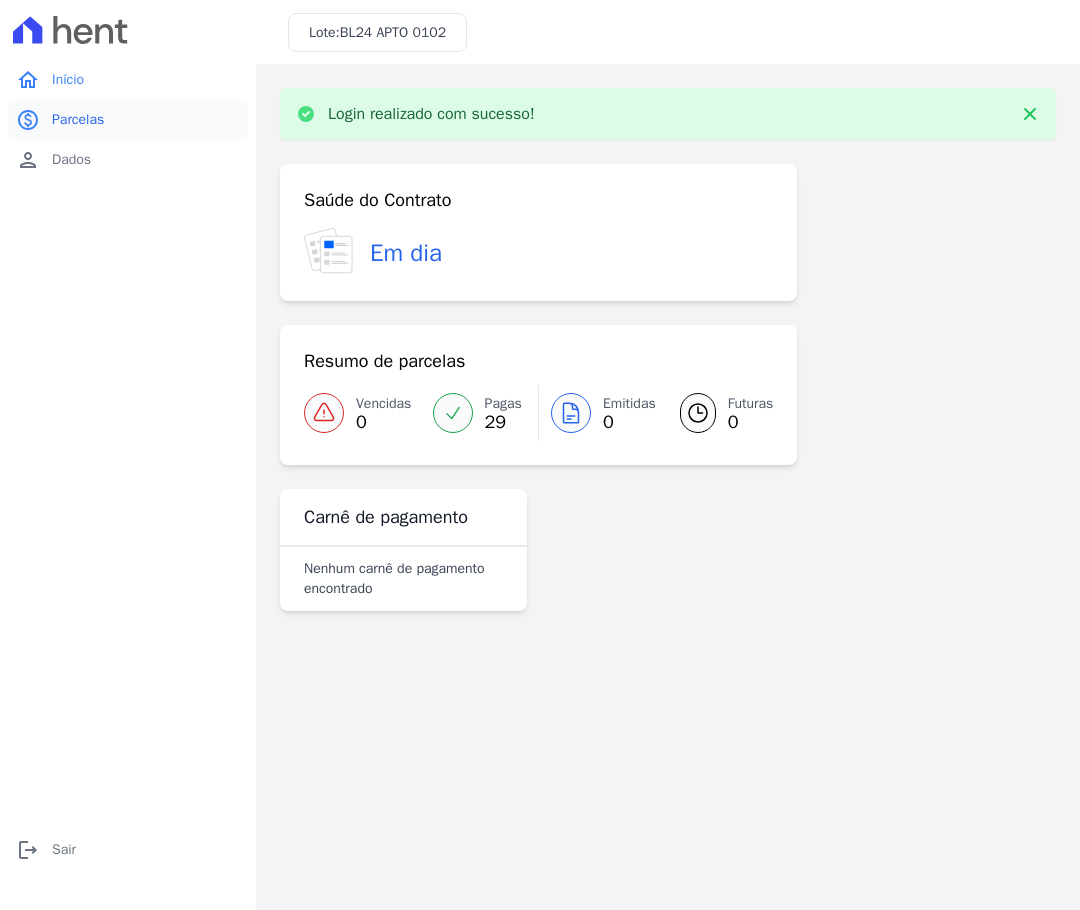 click on "Parcelas" at bounding box center (78, 120) 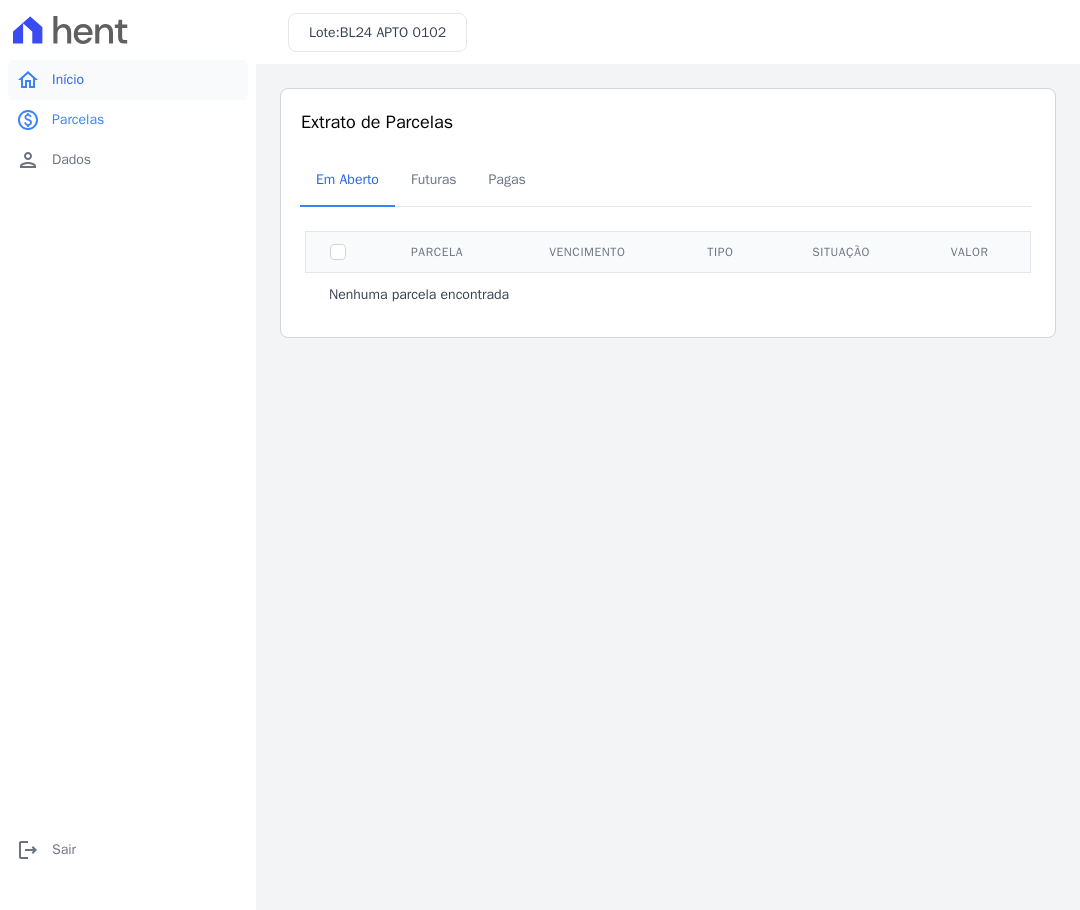 click on "home Início" at bounding box center [128, 80] 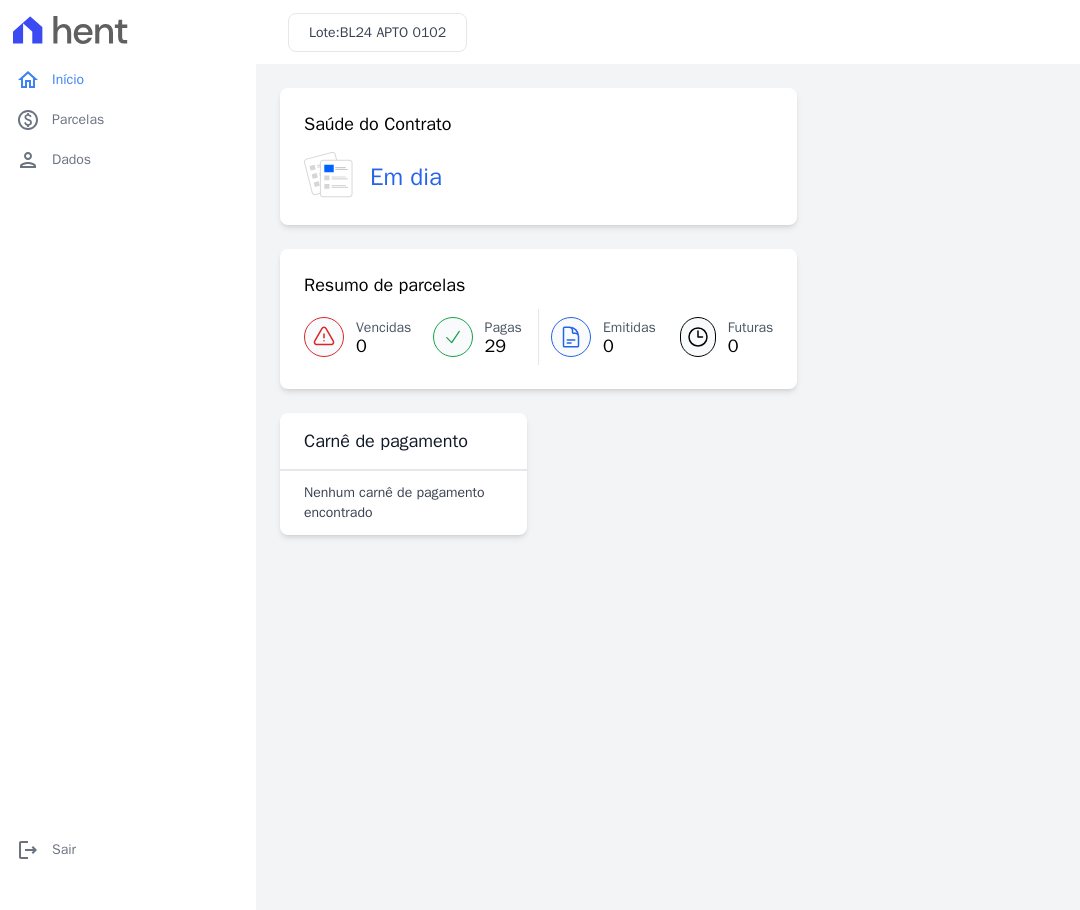 click at bounding box center [453, 337] 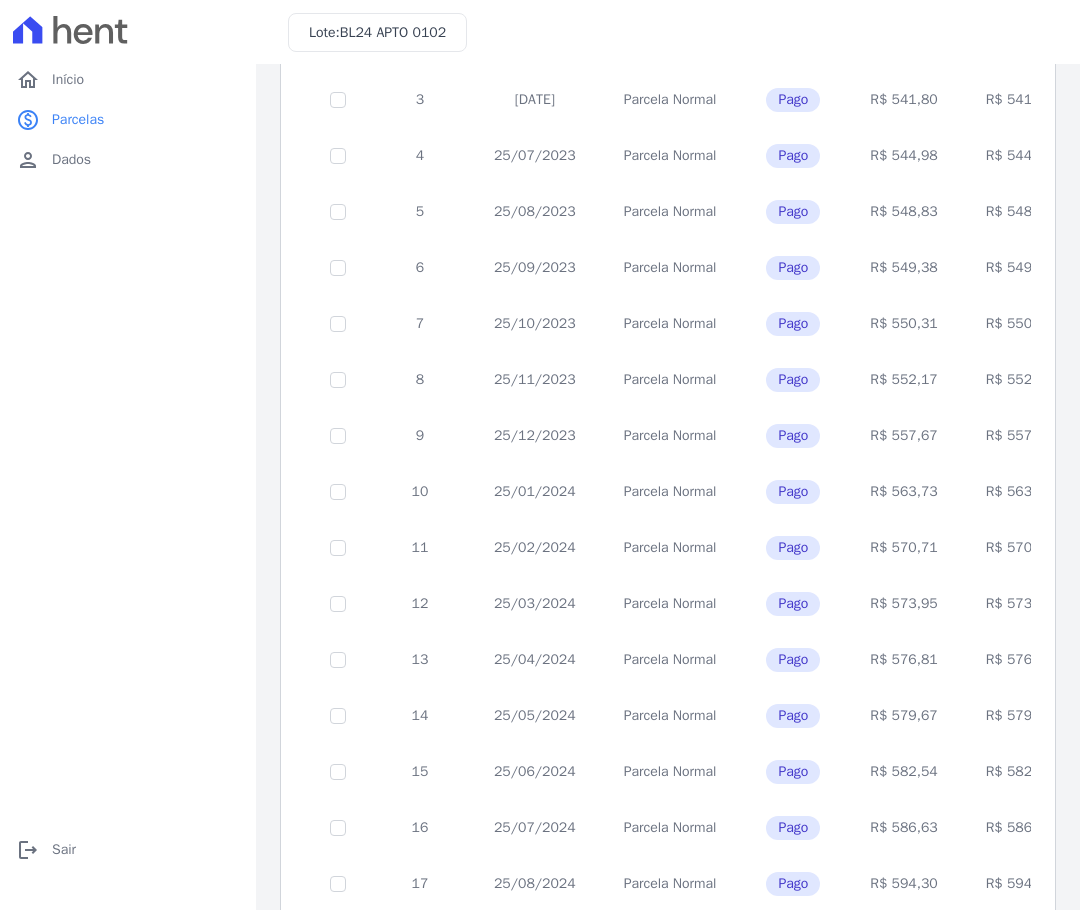 scroll, scrollTop: 615, scrollLeft: 0, axis: vertical 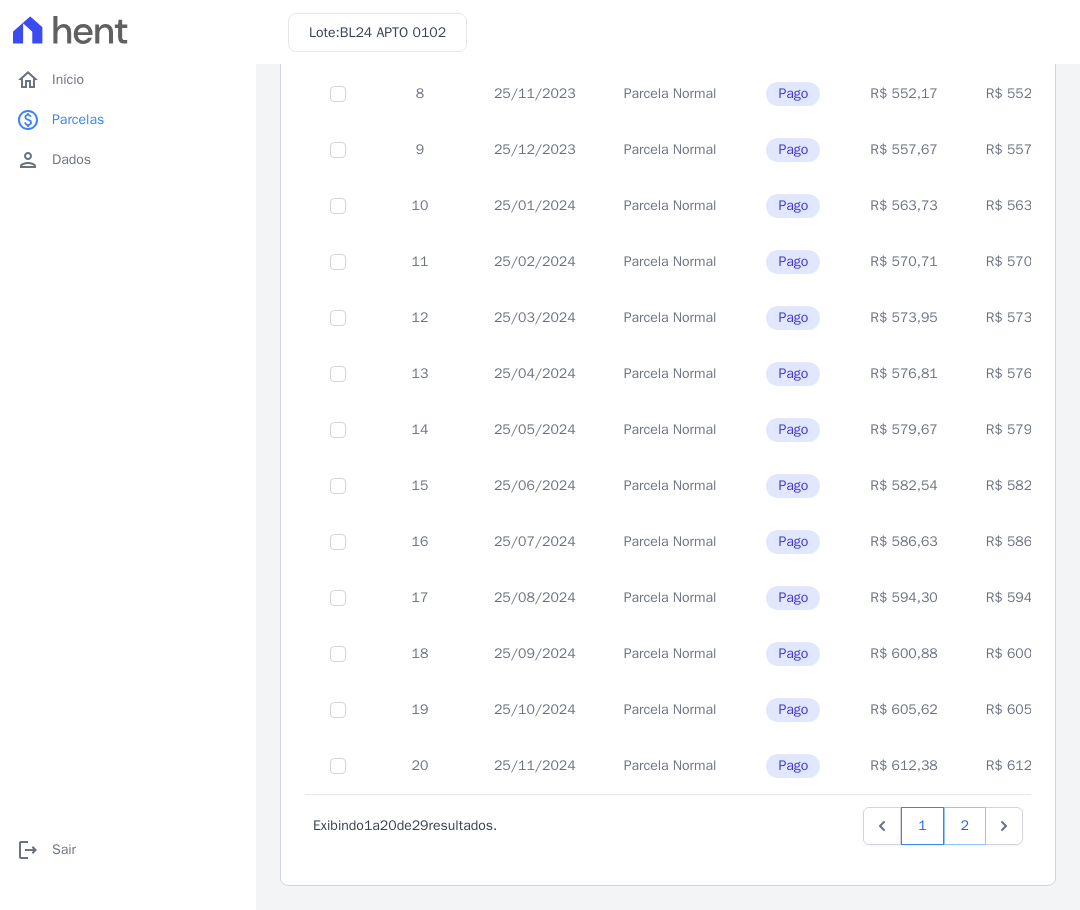 click on "2" at bounding box center [965, 826] 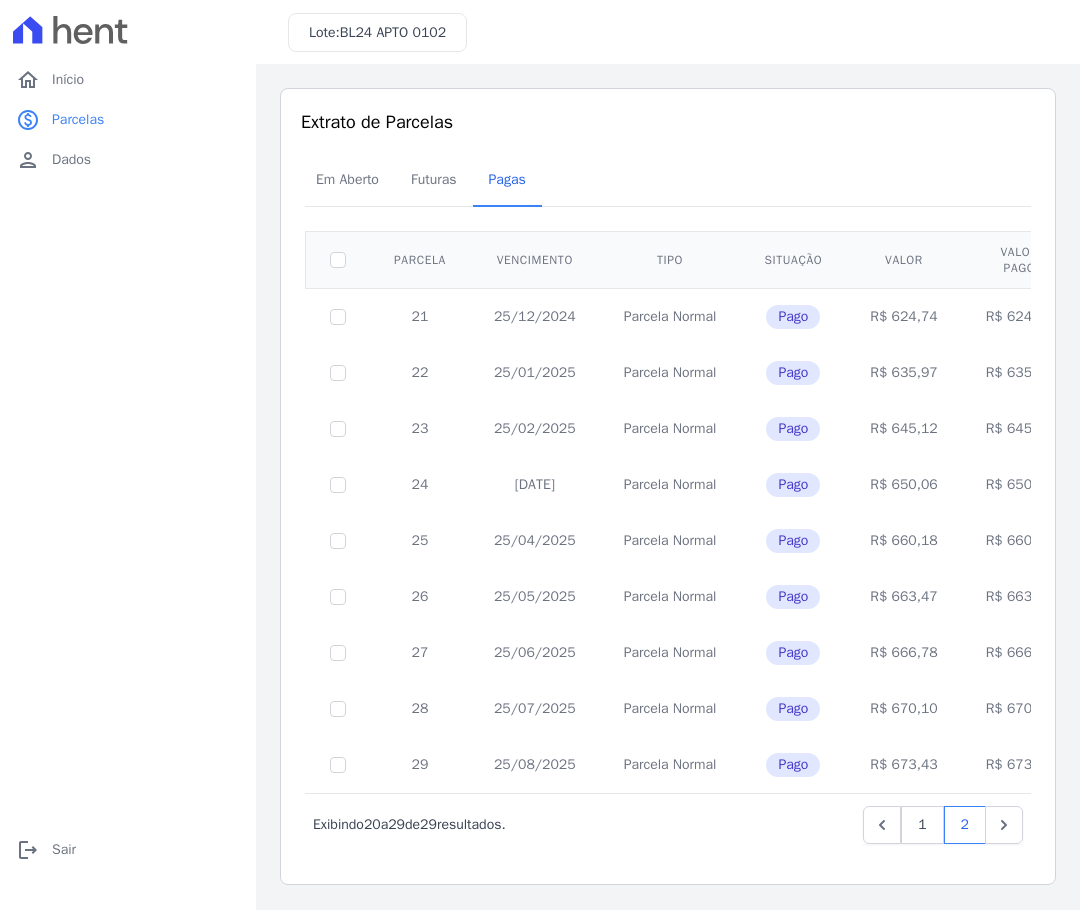 click on "Extrato de Parcelas" at bounding box center [668, 122] 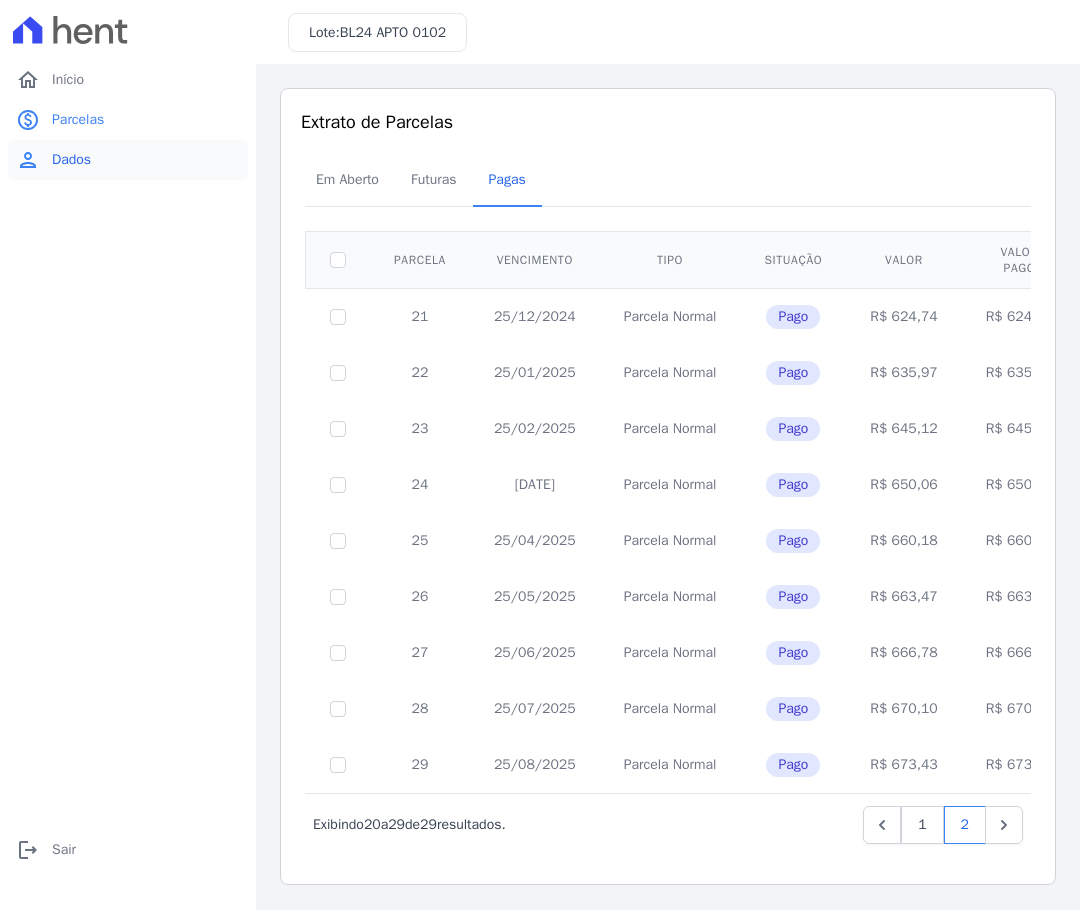 click on "Dados" at bounding box center (71, 160) 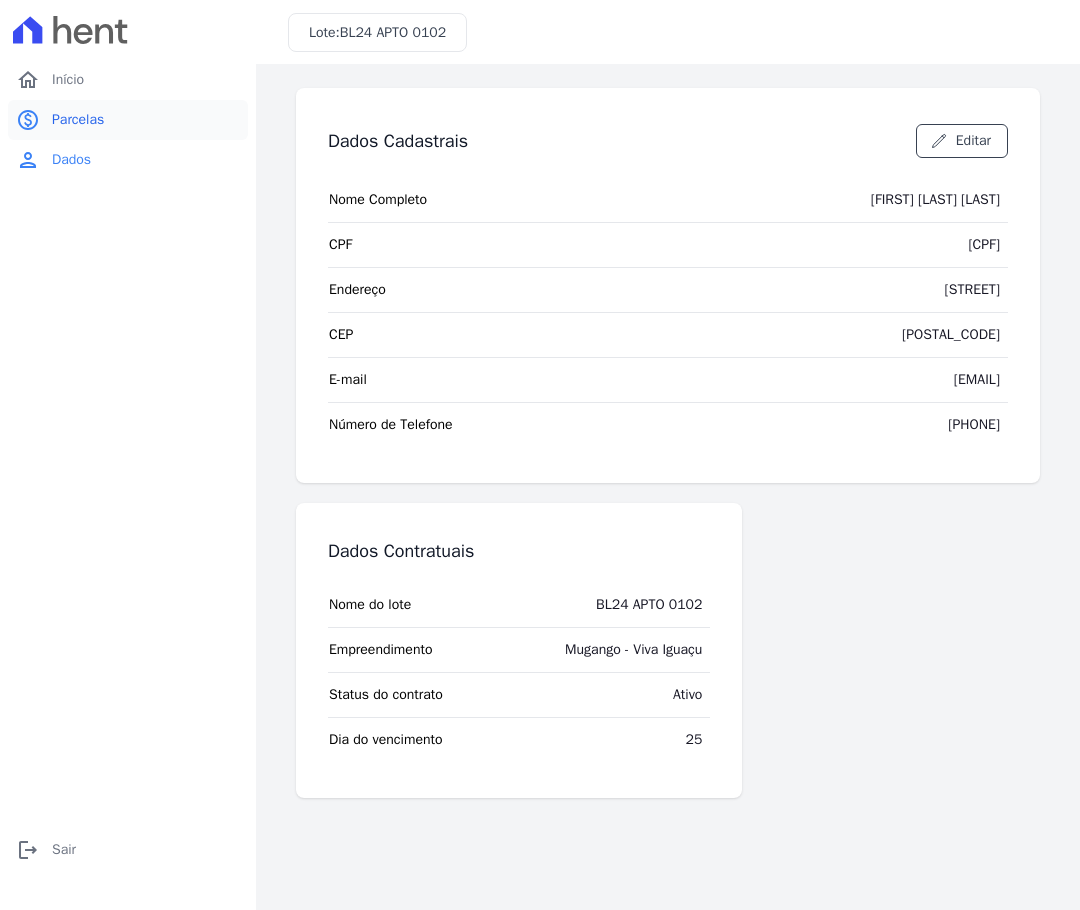 click on "paid Parcelas" at bounding box center (128, 120) 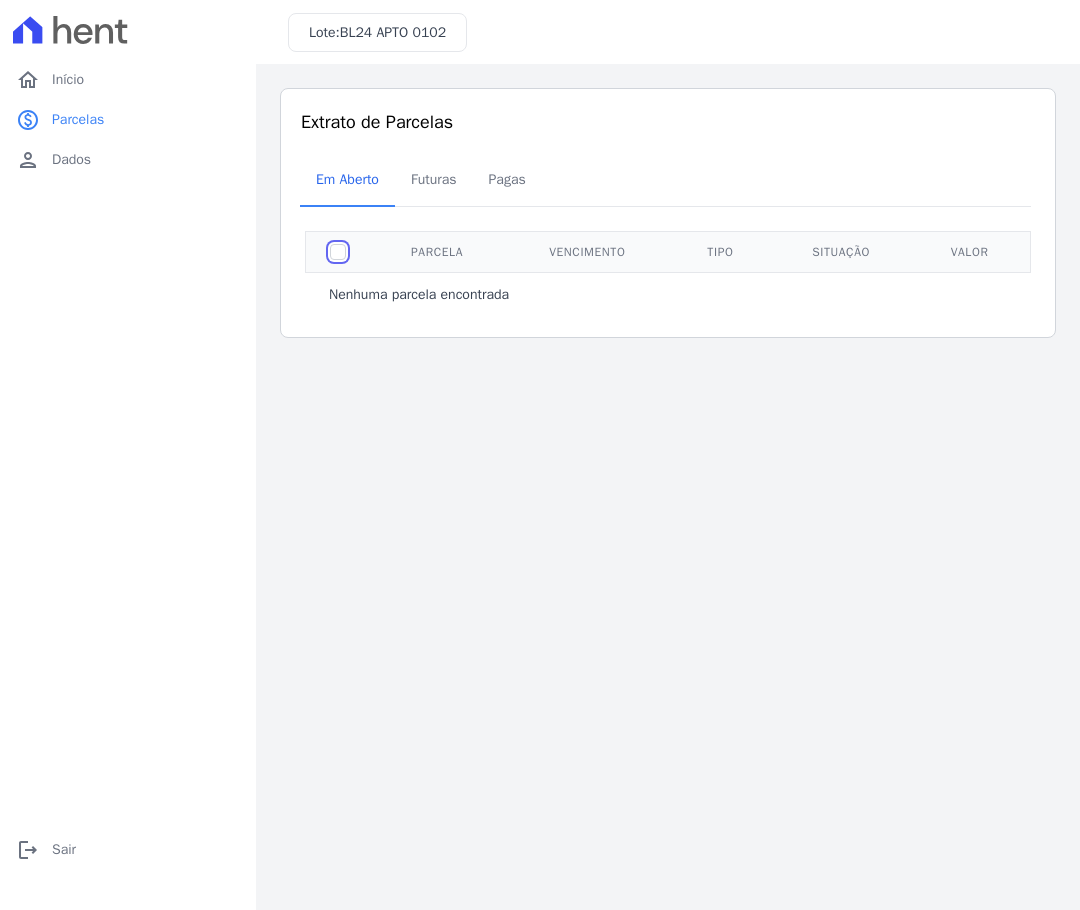 drag, startPoint x: 333, startPoint y: 250, endPoint x: 428, endPoint y: 293, distance: 104.27847 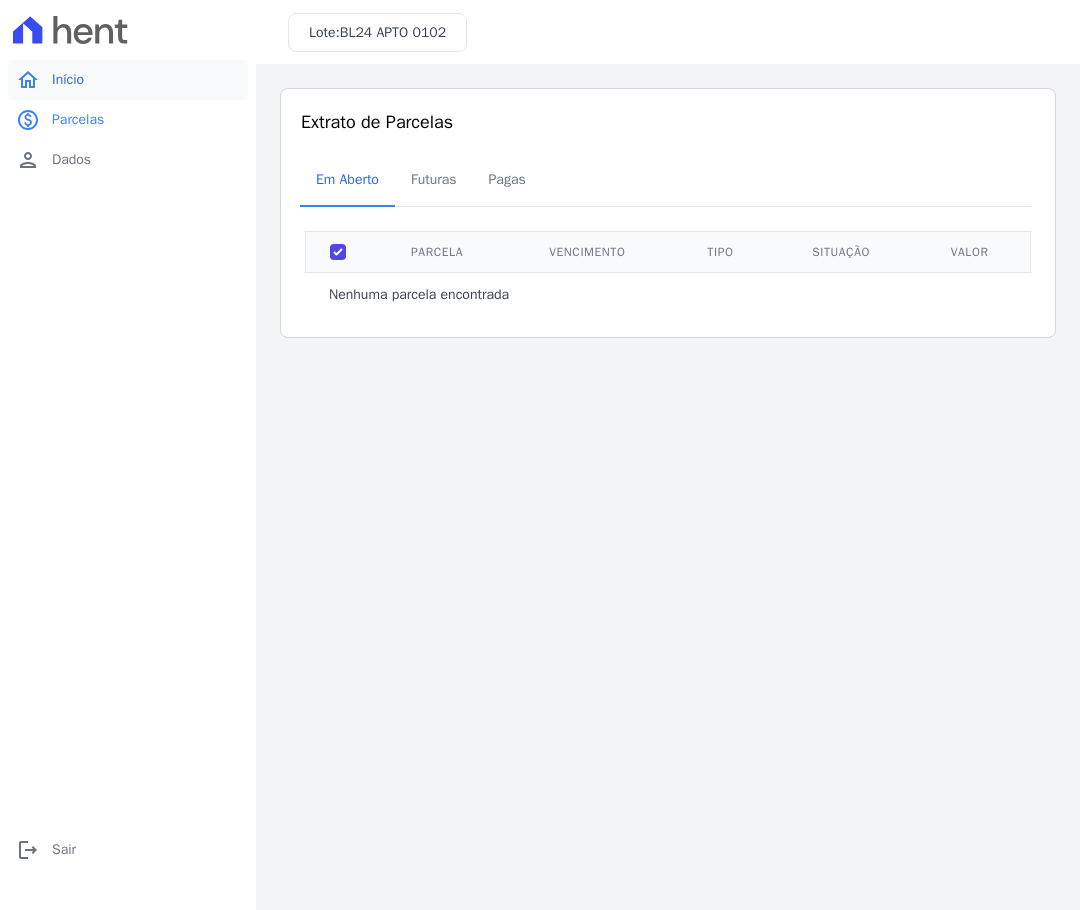 click on "home Início" at bounding box center (128, 80) 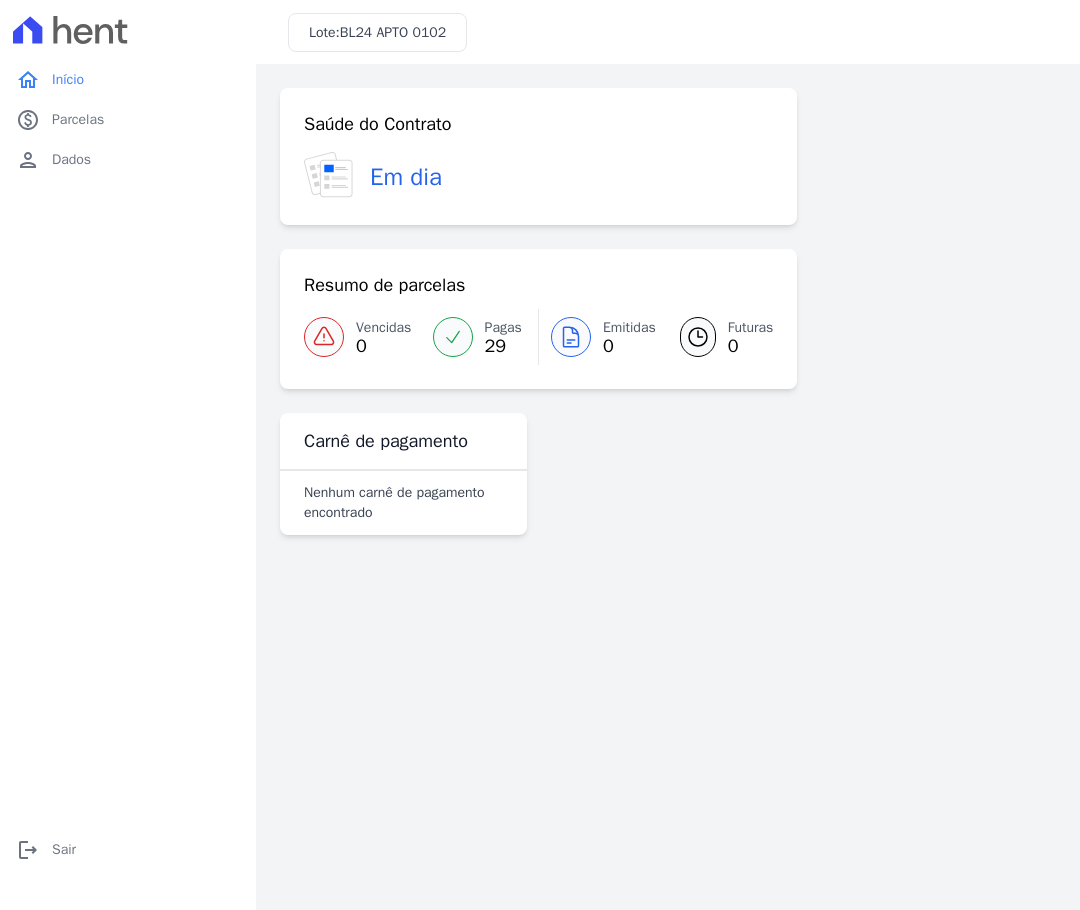 click on "29" at bounding box center [503, 346] 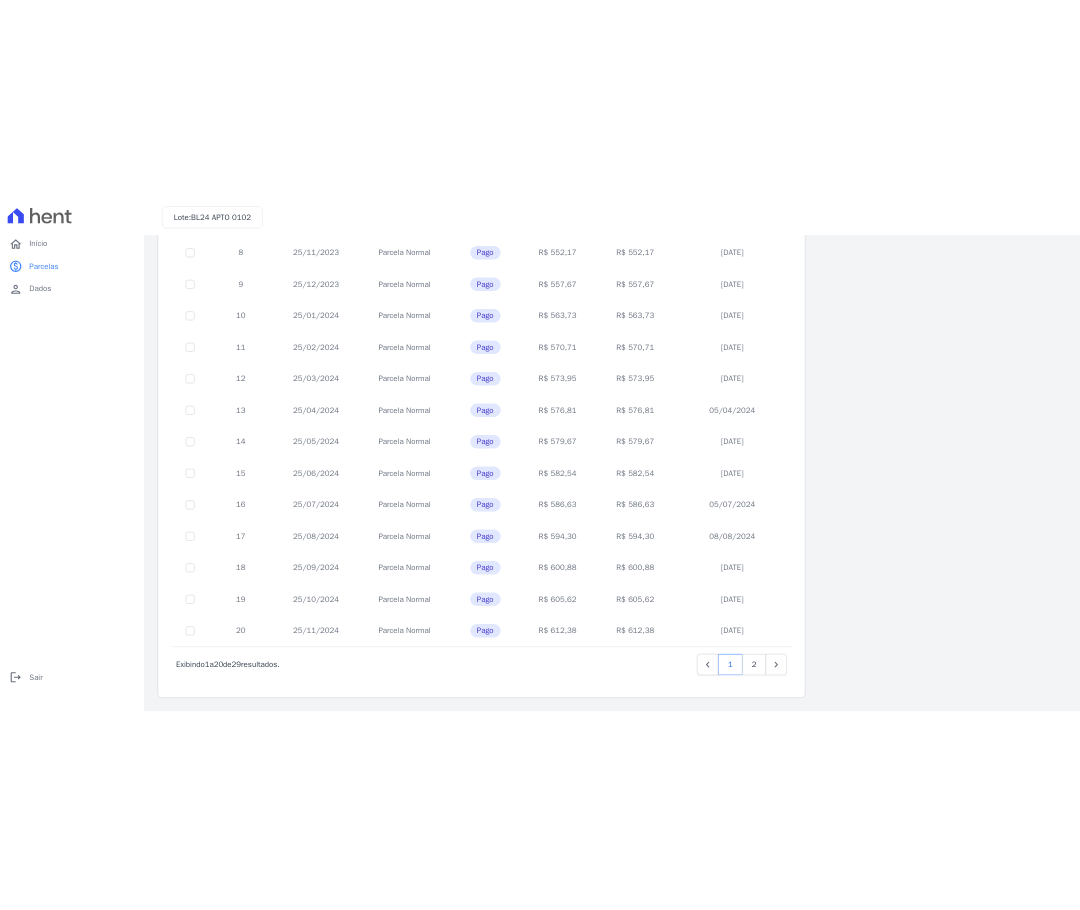scroll, scrollTop: 598, scrollLeft: 0, axis: vertical 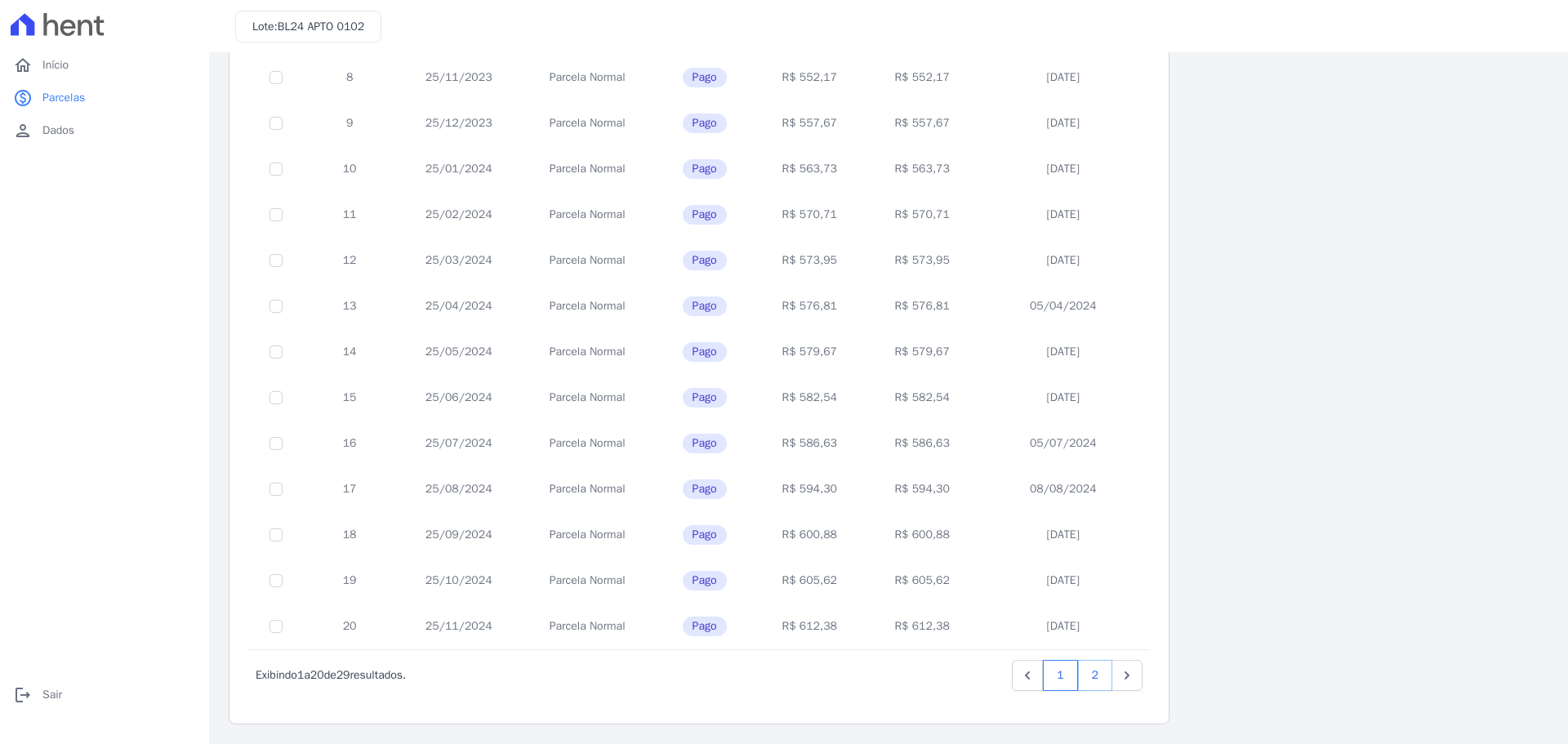 click on "2" at bounding box center [1095, 675] 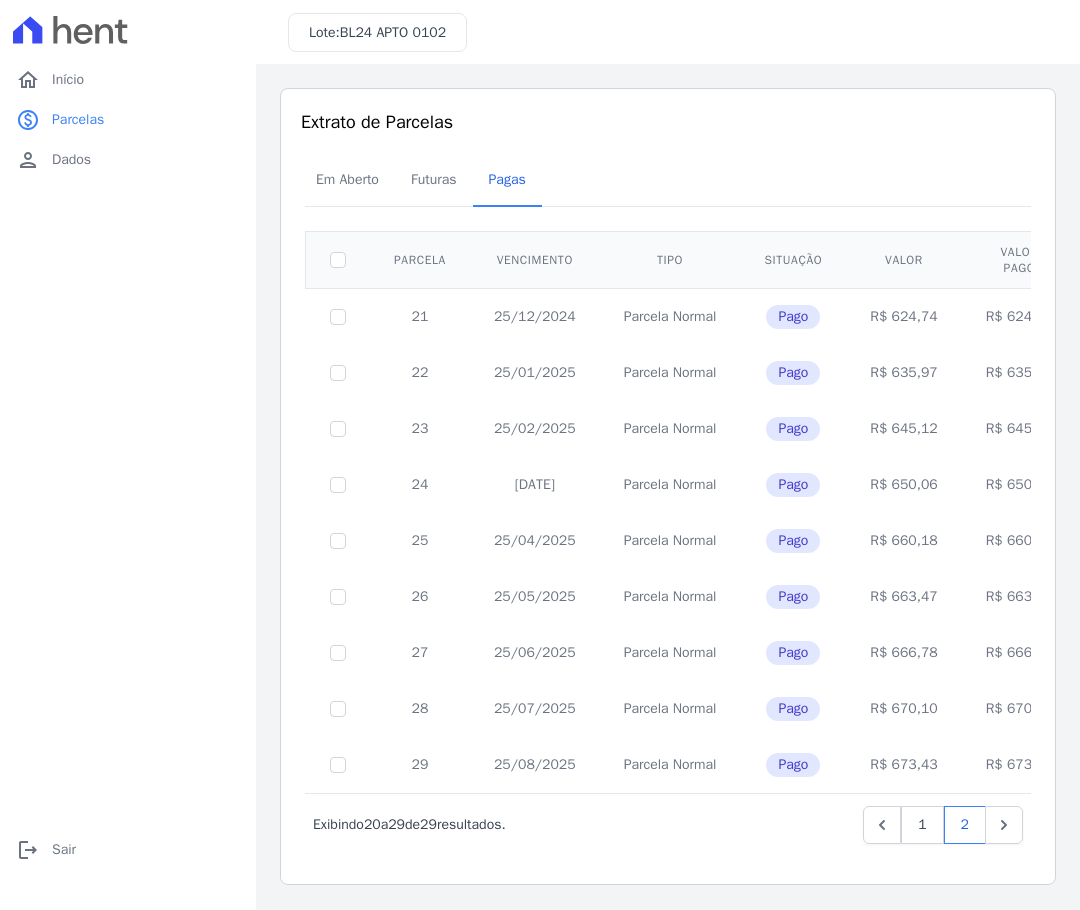 drag, startPoint x: 387, startPoint y: 262, endPoint x: 902, endPoint y: 250, distance: 515.1398 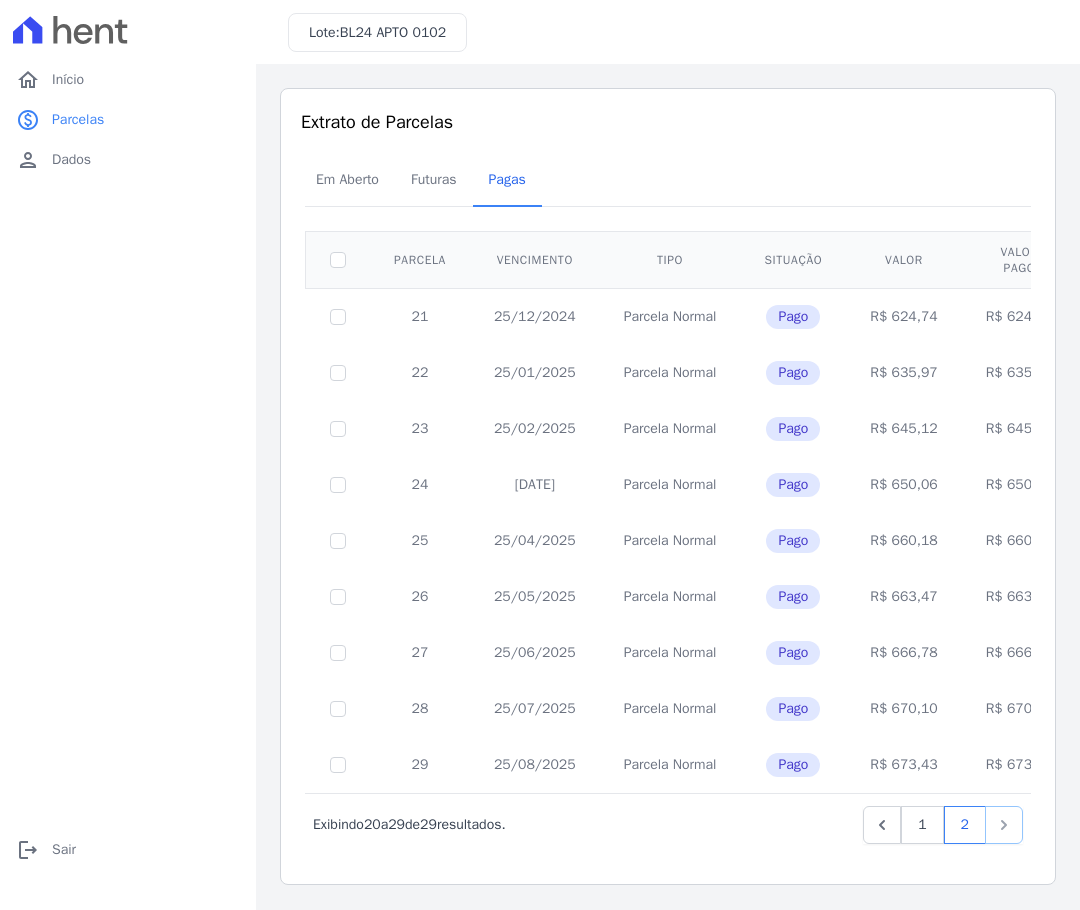 click at bounding box center (1004, 825) 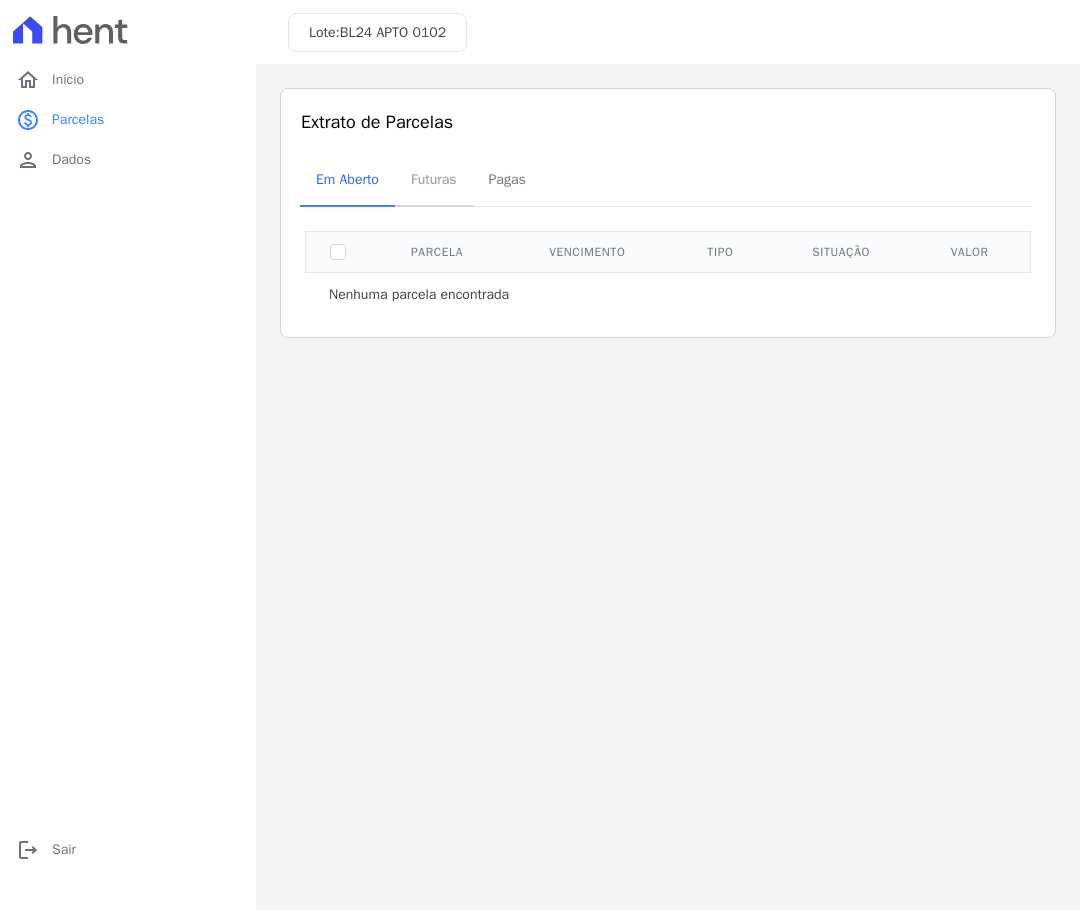 click on "Futuras" at bounding box center [434, 179] 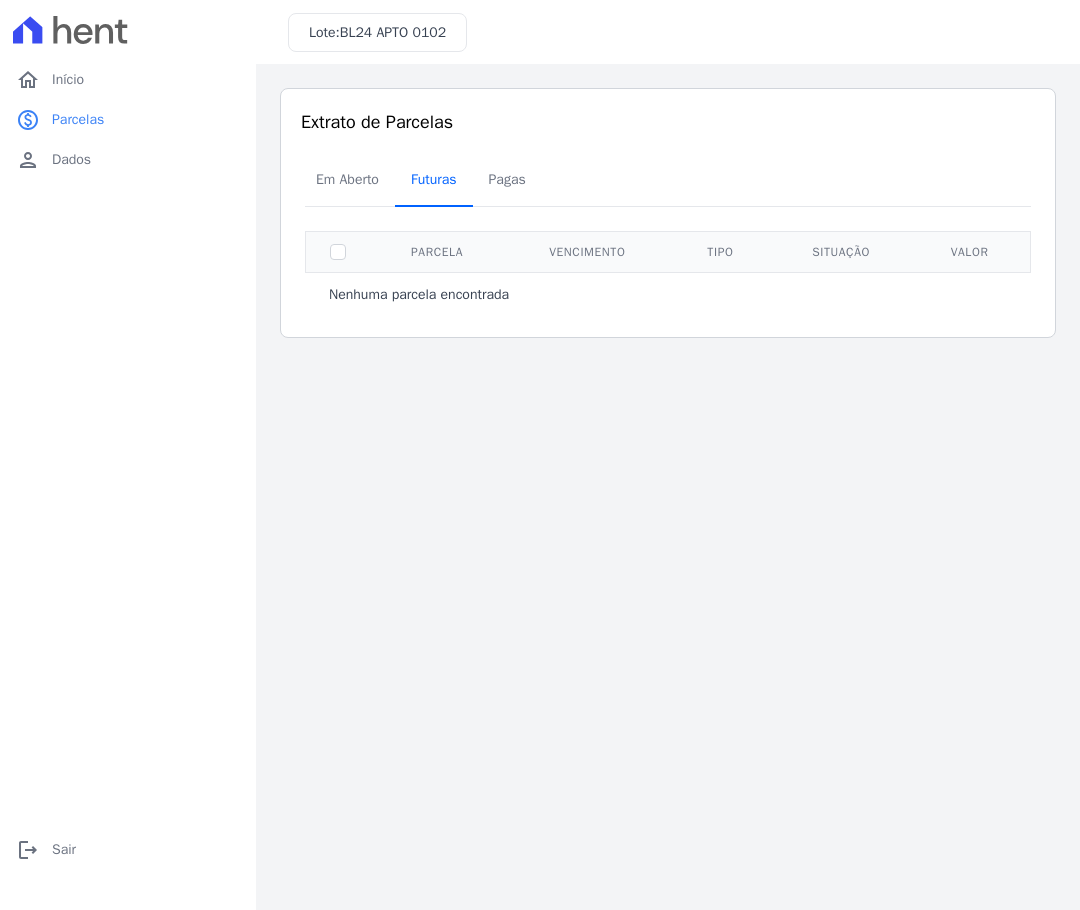 click on "Futuras" at bounding box center (434, 179) 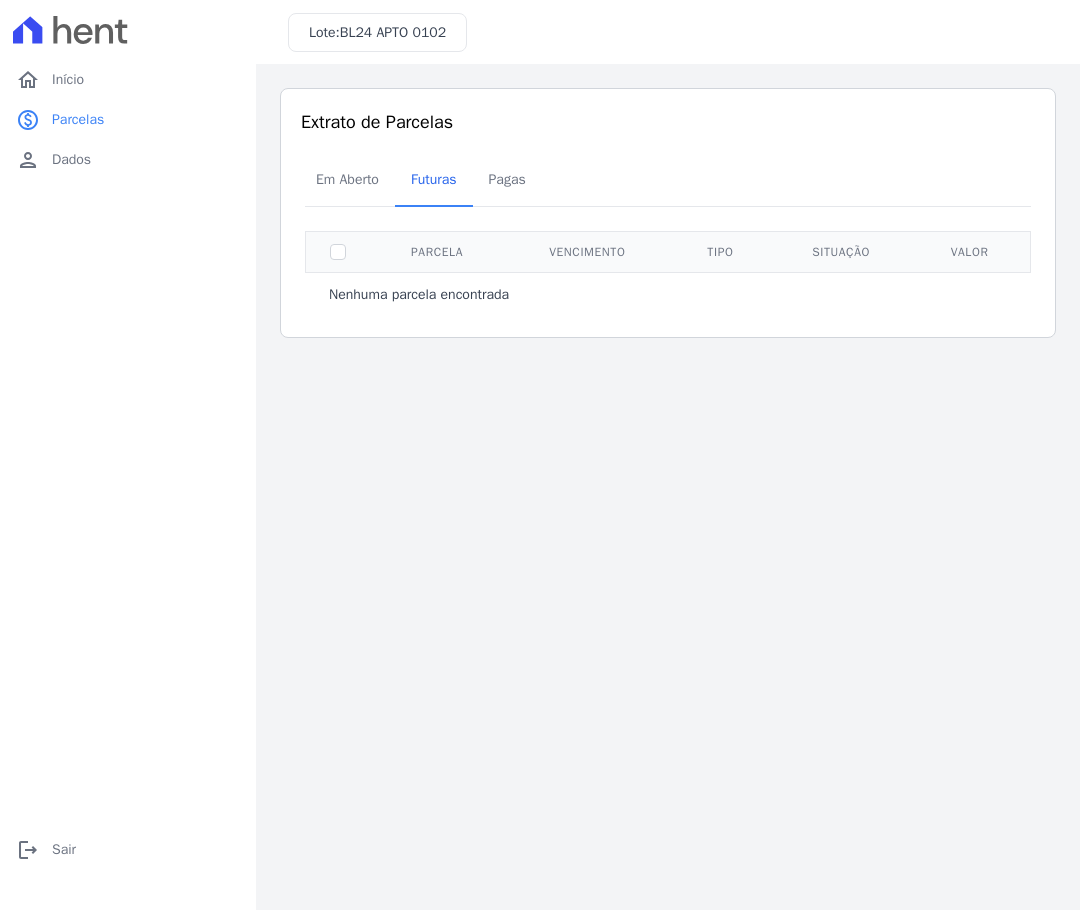 click on "Pagas" at bounding box center (507, 179) 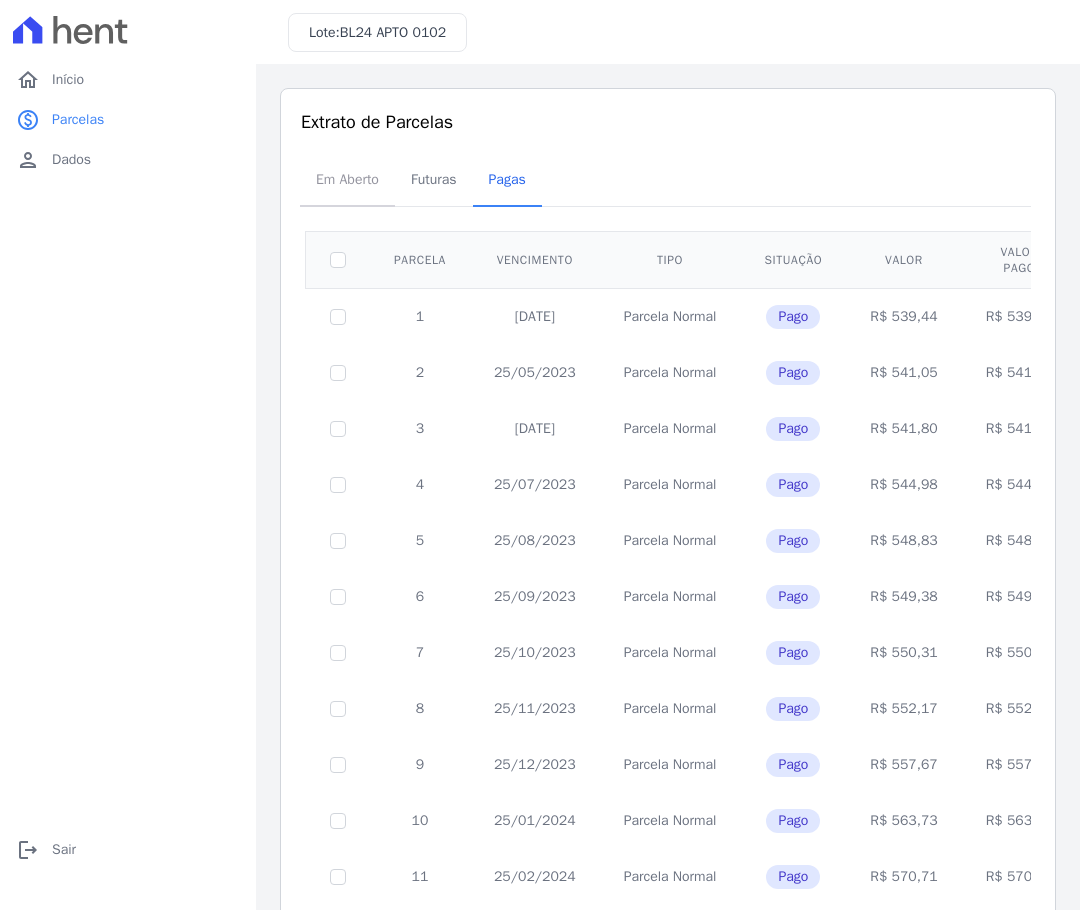 click on "Em Aberto" at bounding box center [347, 179] 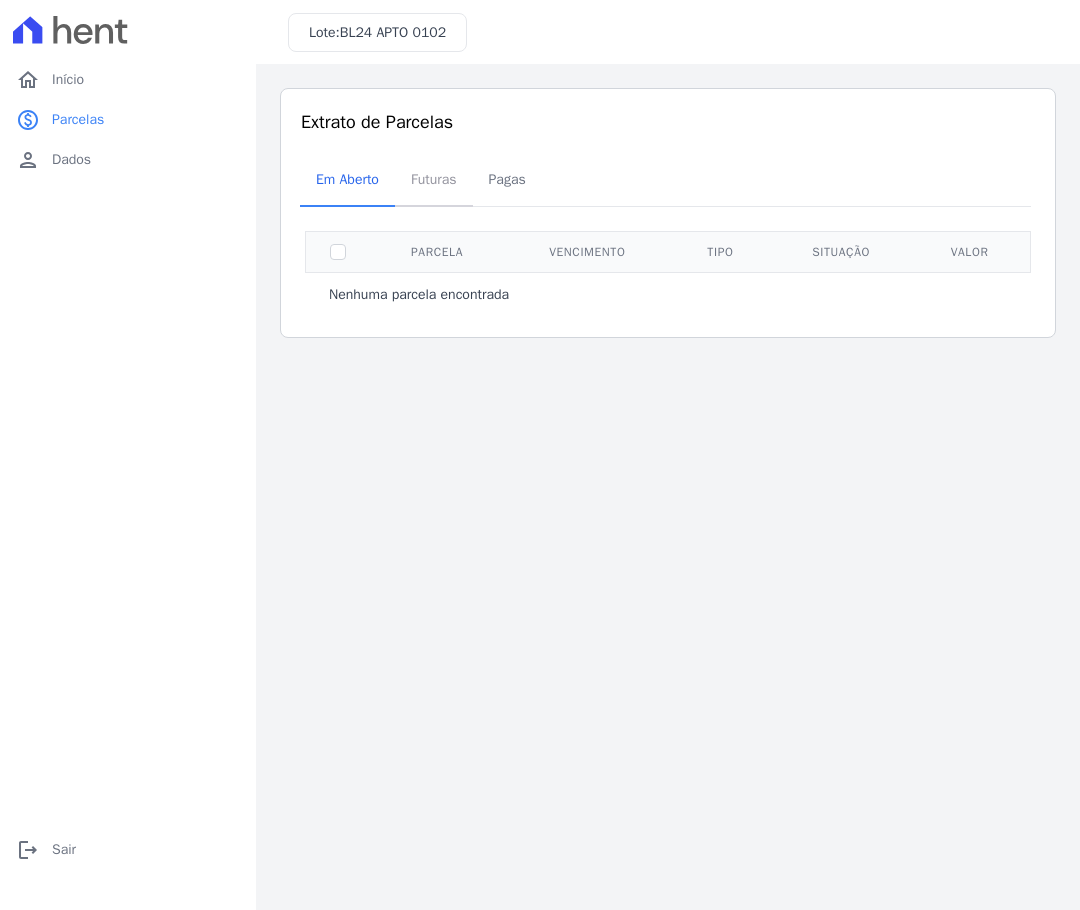 click on "Futuras" at bounding box center [434, 179] 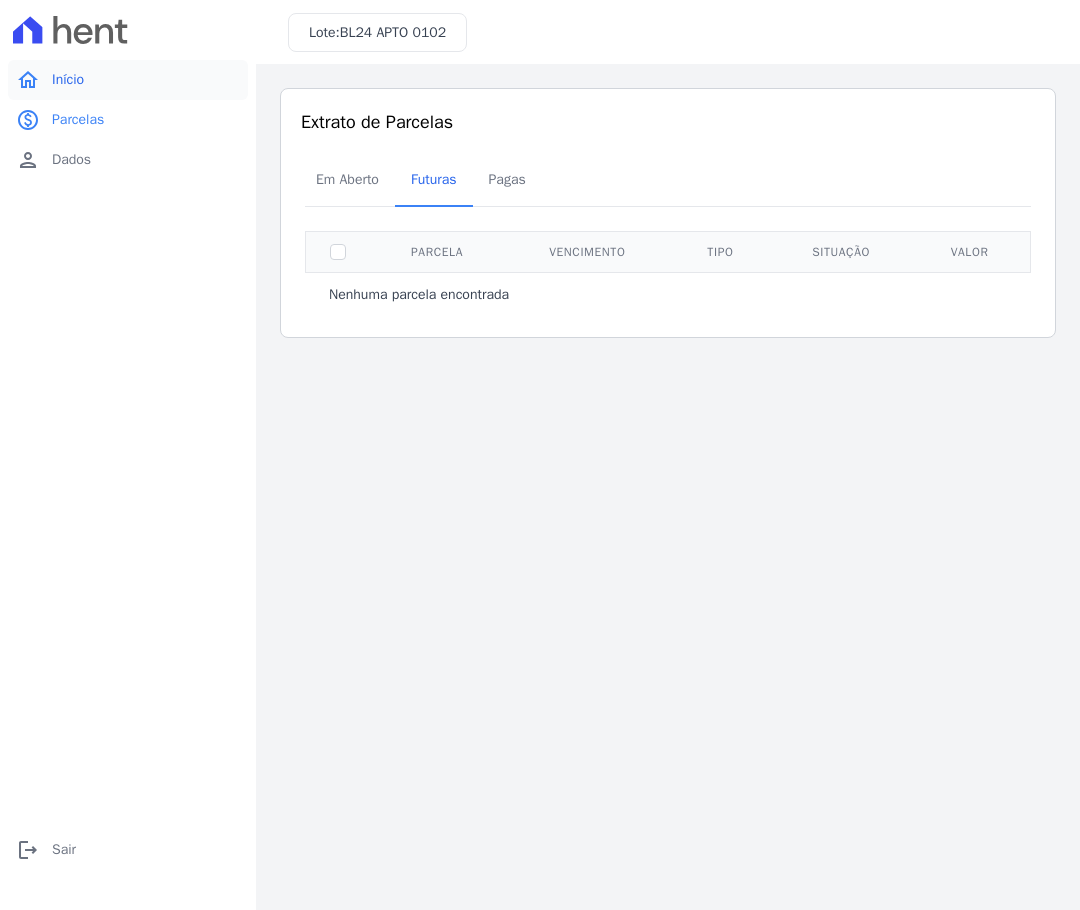 click on "Início" at bounding box center (68, 80) 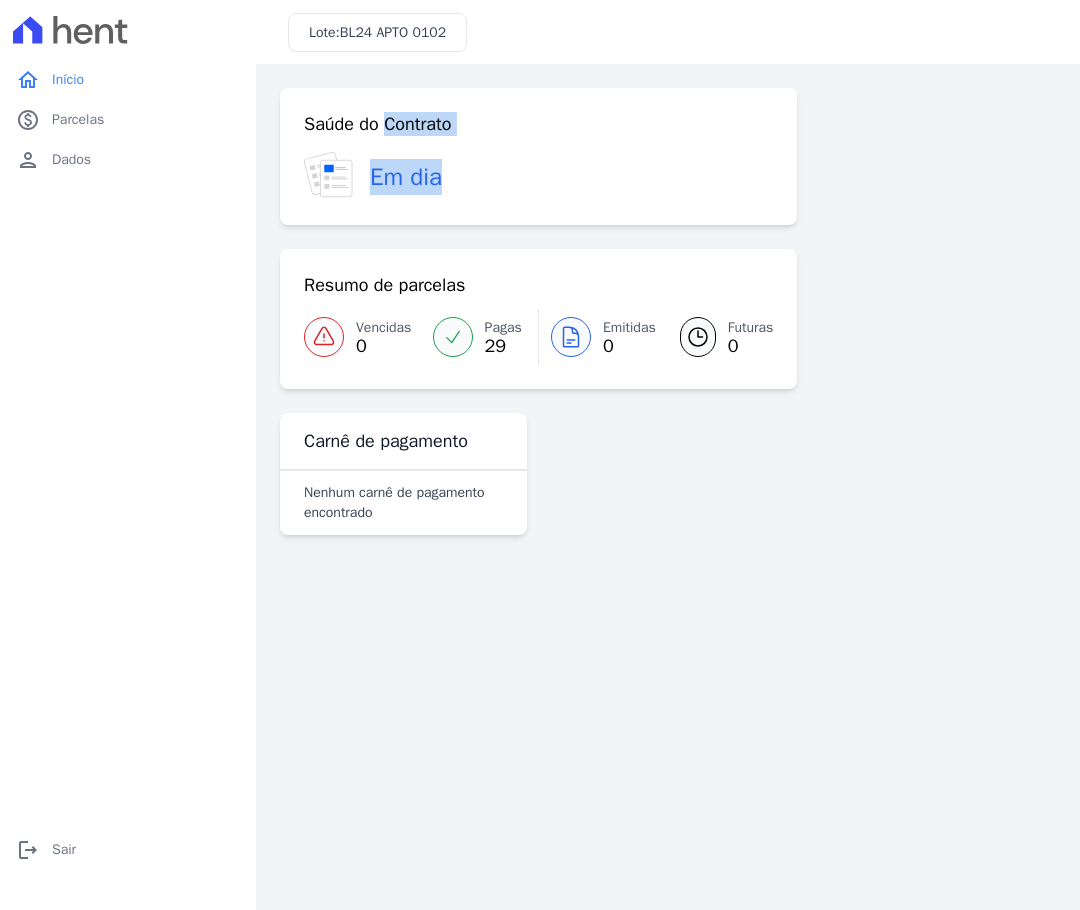 drag, startPoint x: 492, startPoint y: 180, endPoint x: 301, endPoint y: 122, distance: 199.61212 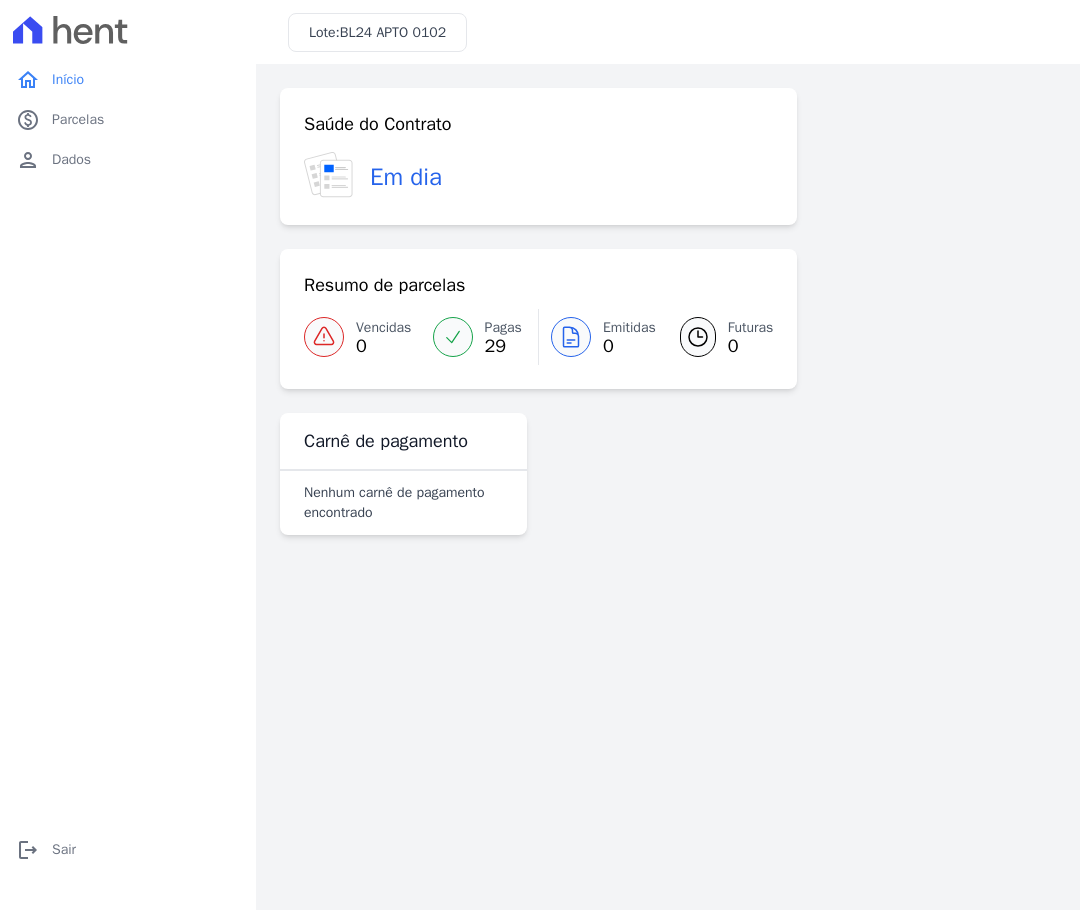 click on "Em dia" at bounding box center [538, 176] 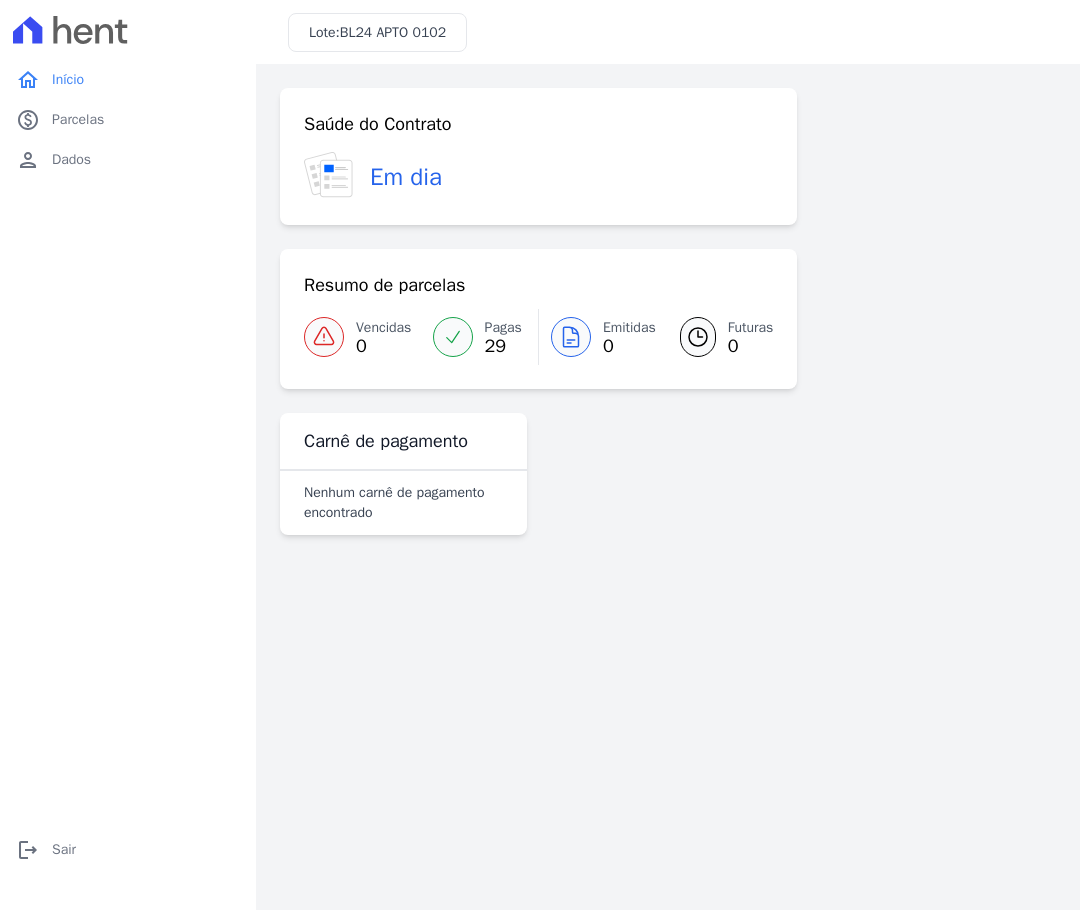 click 